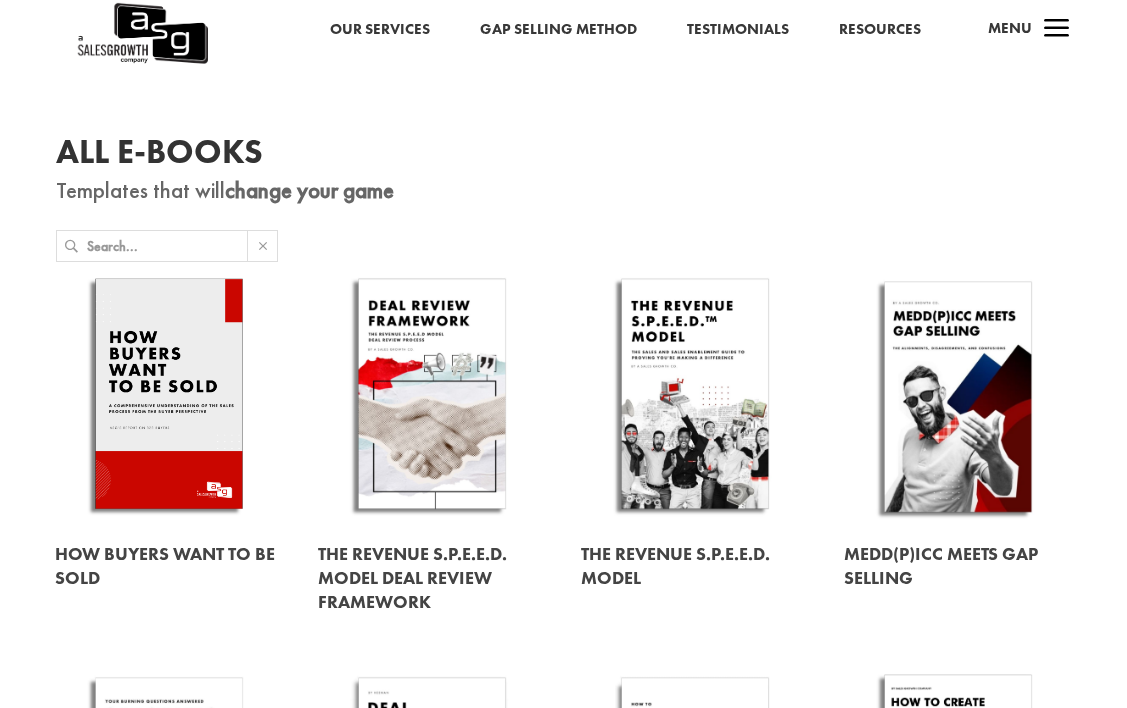 scroll, scrollTop: 0, scrollLeft: 0, axis: both 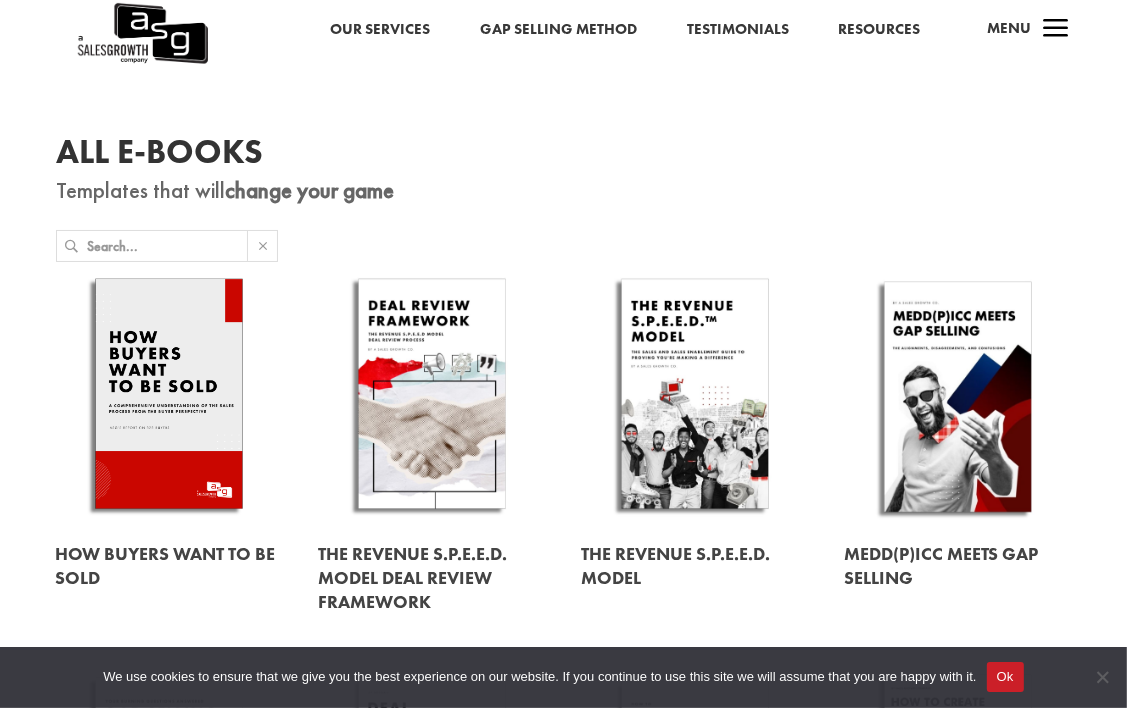 click at bounding box center (169, 397) 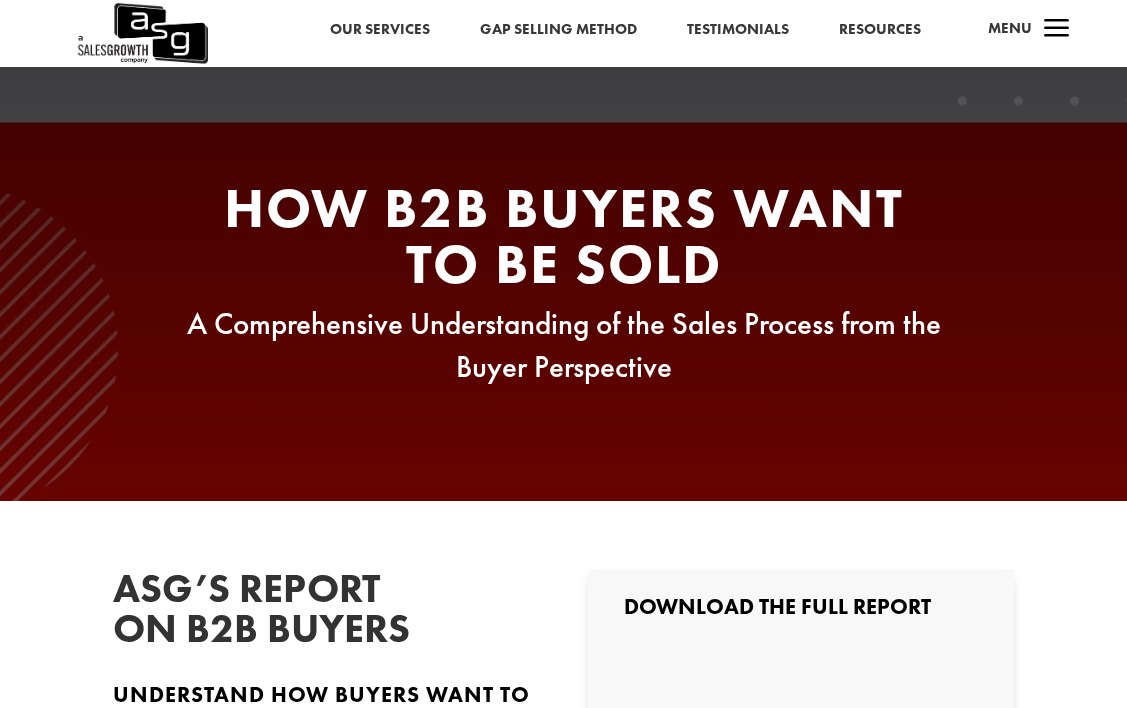 scroll, scrollTop: 0, scrollLeft: 0, axis: both 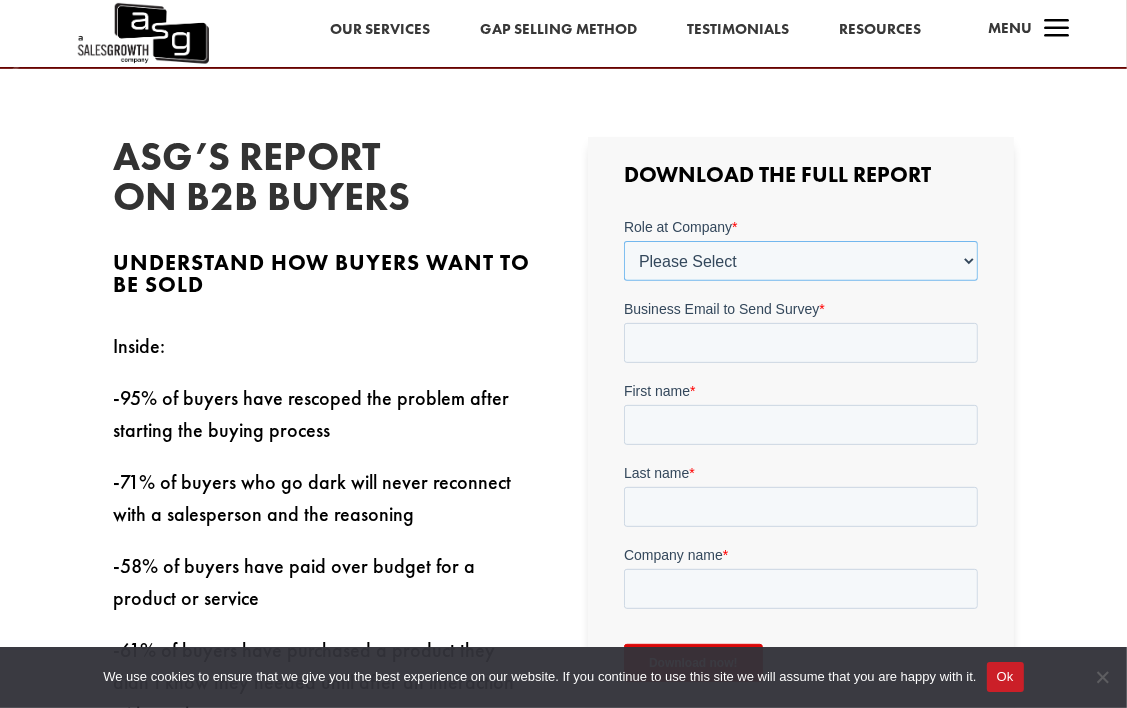 click on "Please Select C-Level (CRO, CSO, etc) Senior Leadership (VP of Sales, VP of Enablement, etc) Director/Manager (Sales Director, Regional Sales Manager, etc) Individual Contributor (AE, SDR, CSM, etc) Other" at bounding box center (801, 260) 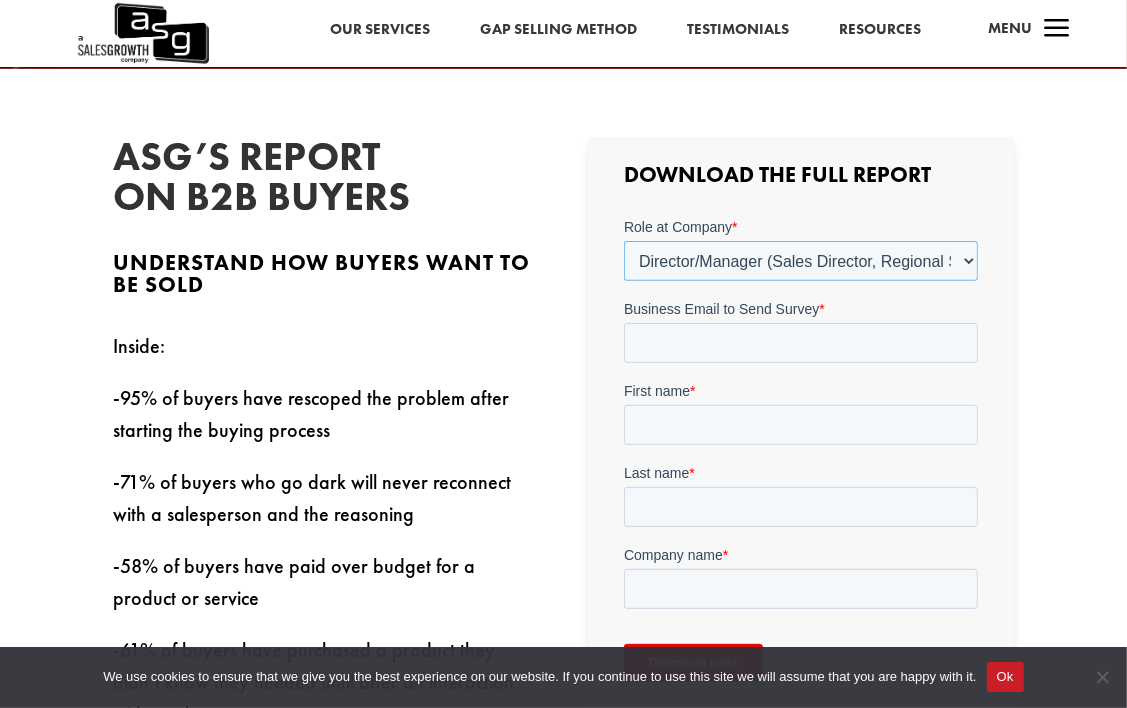 click on "Please Select C-Level (CRO, CSO, etc) Senior Leadership (VP of Sales, VP of Enablement, etc) Director/Manager (Sales Director, Regional Sales Manager, etc) Individual Contributor (AE, SDR, CSM, etc) Other" at bounding box center (801, 260) 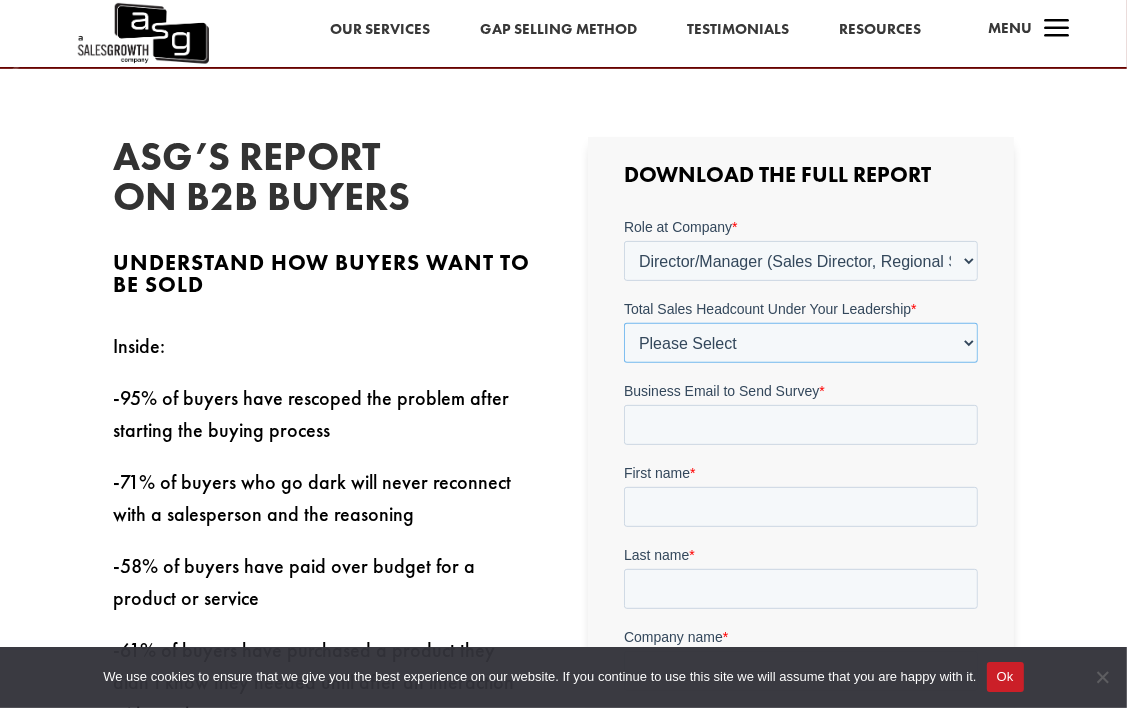 click on "Please Select Just Me 1-9 [PHONE_NUMBER] [PHONE_NUMBER]+" at bounding box center [801, 342] 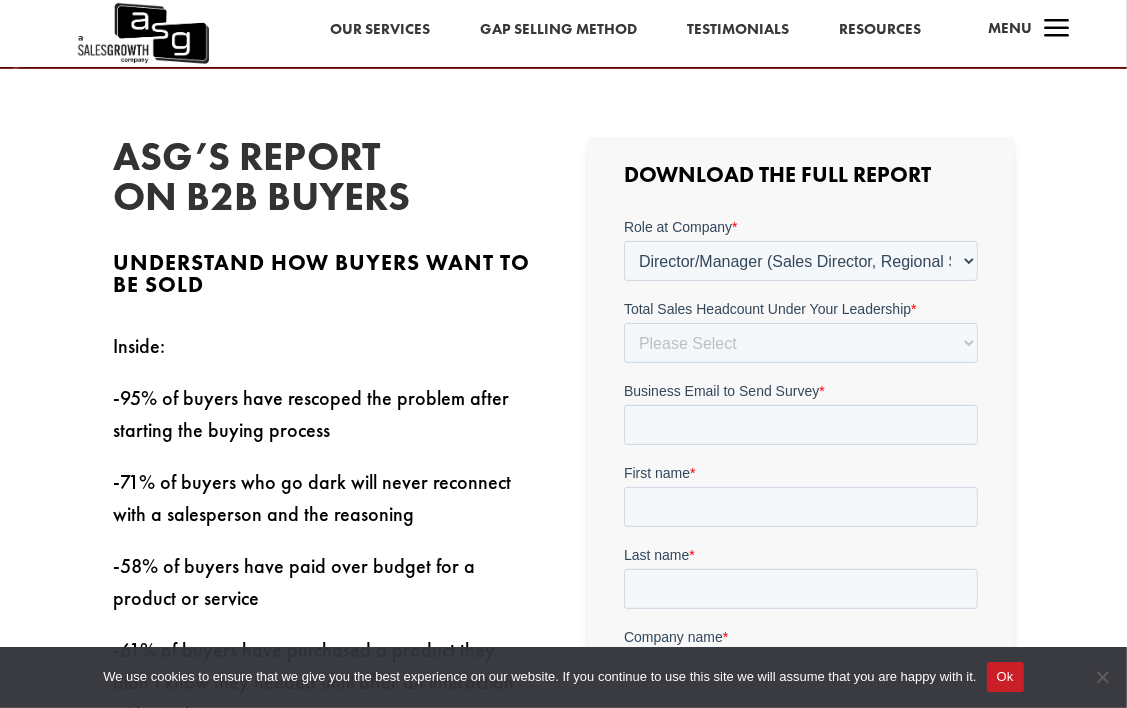 click on "ASG’s Report on B2B Buyers
Understand how buyers want to be sold
Inside:
-95% of buyers have rescoped the problem after starting the buying process
-71% of buyers who go dark will never reconnect with a salesperson and the reasoning
-58% of buyers have paid over budget for a product or service
-61% of buyers have purchased a product they didn’t know they needed until after an interaction with a salesperson
Download the Full Report
Need to EQUIP your sellers for a downturn?
Bring Gap Selling to Your Team" at bounding box center (563, 619) 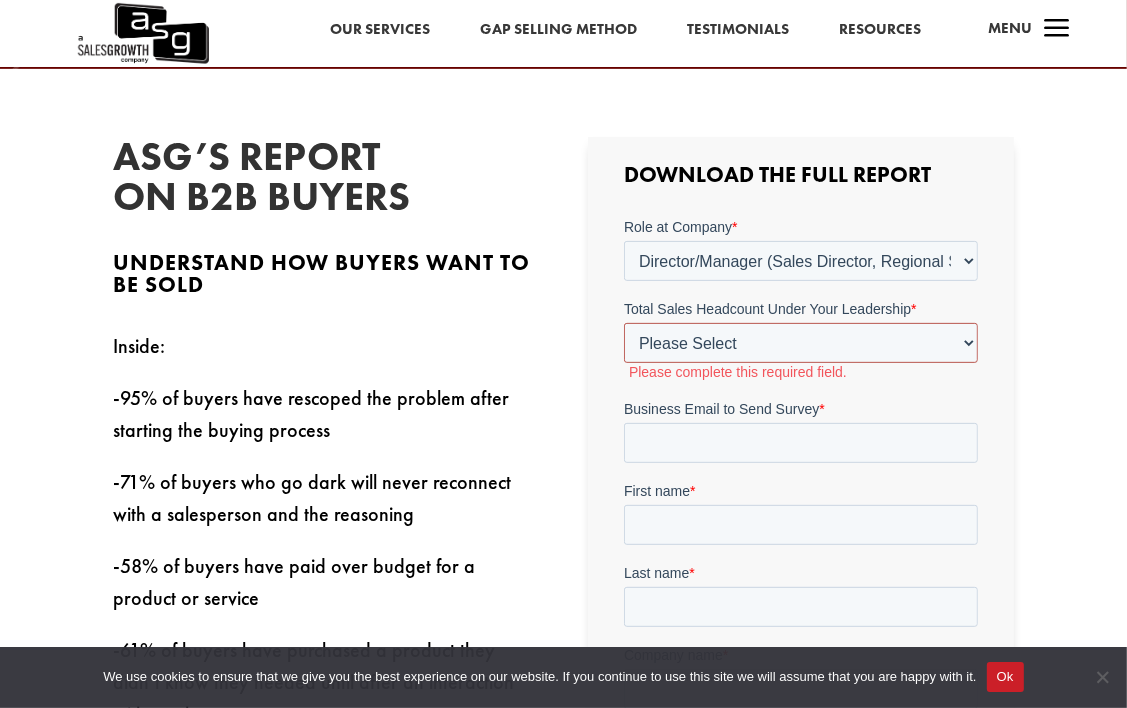 click on "Please Select Just Me 1-9 [PHONE_NUMBER] [PHONE_NUMBER]+" at bounding box center (801, 342) 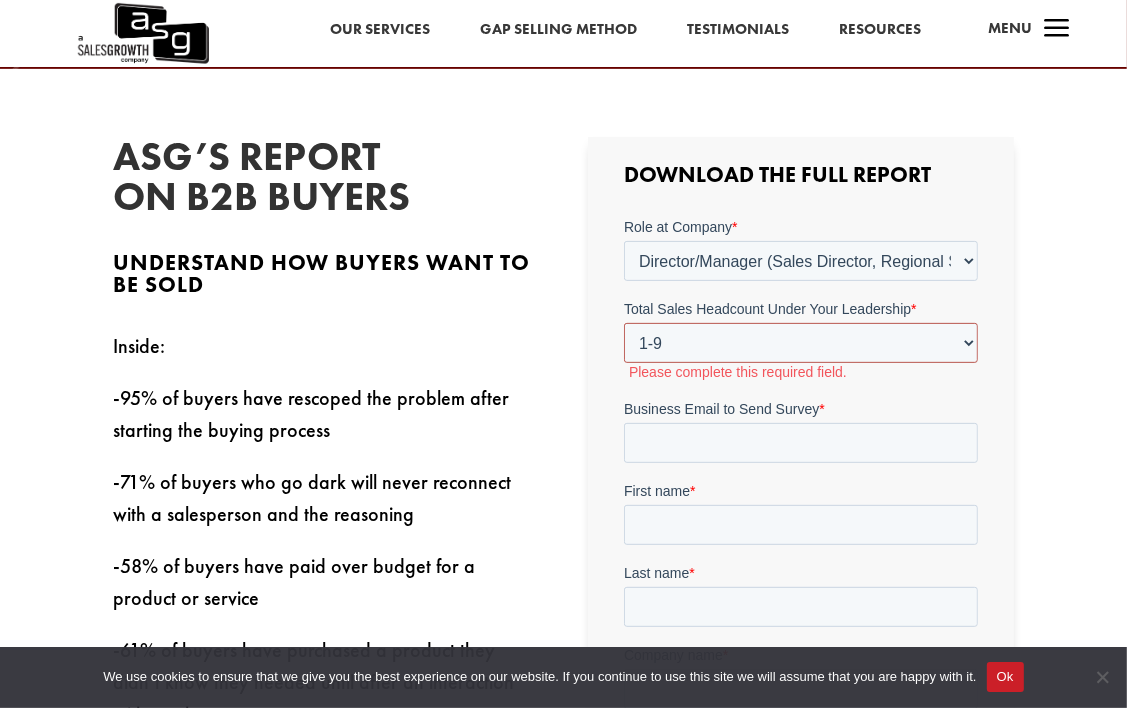 click on "Please Select Just Me 1-9 [PHONE_NUMBER] [PHONE_NUMBER]+" at bounding box center [801, 342] 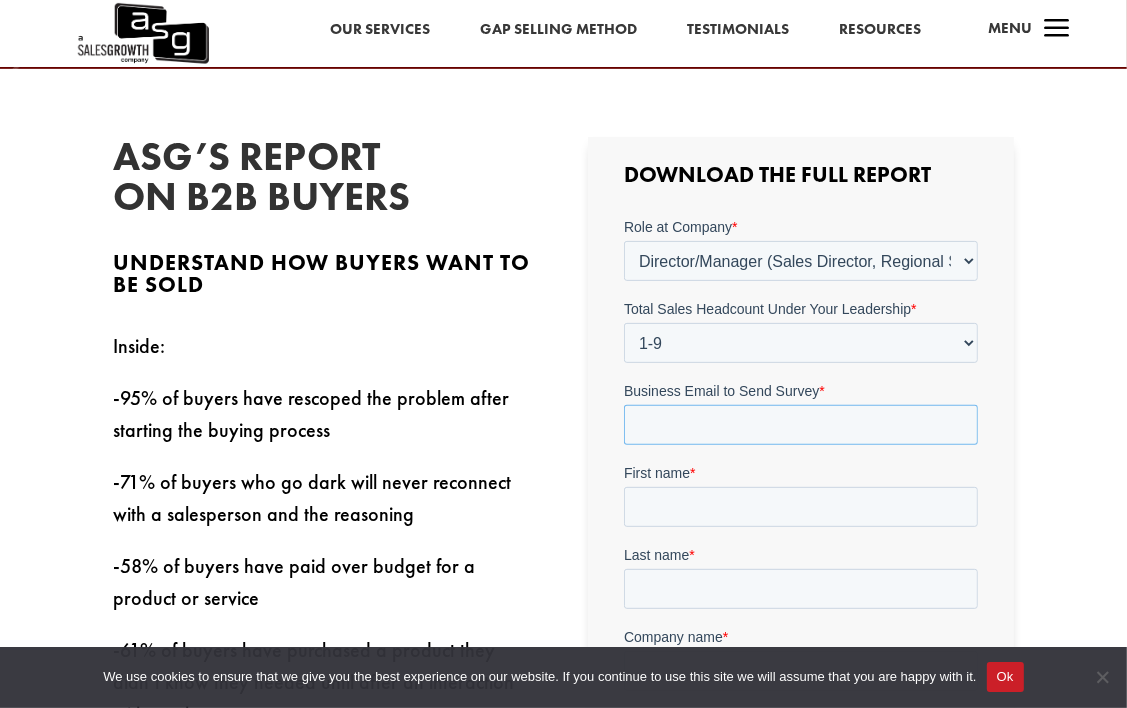 click on "Business Email to Send Survey *" at bounding box center (801, 424) 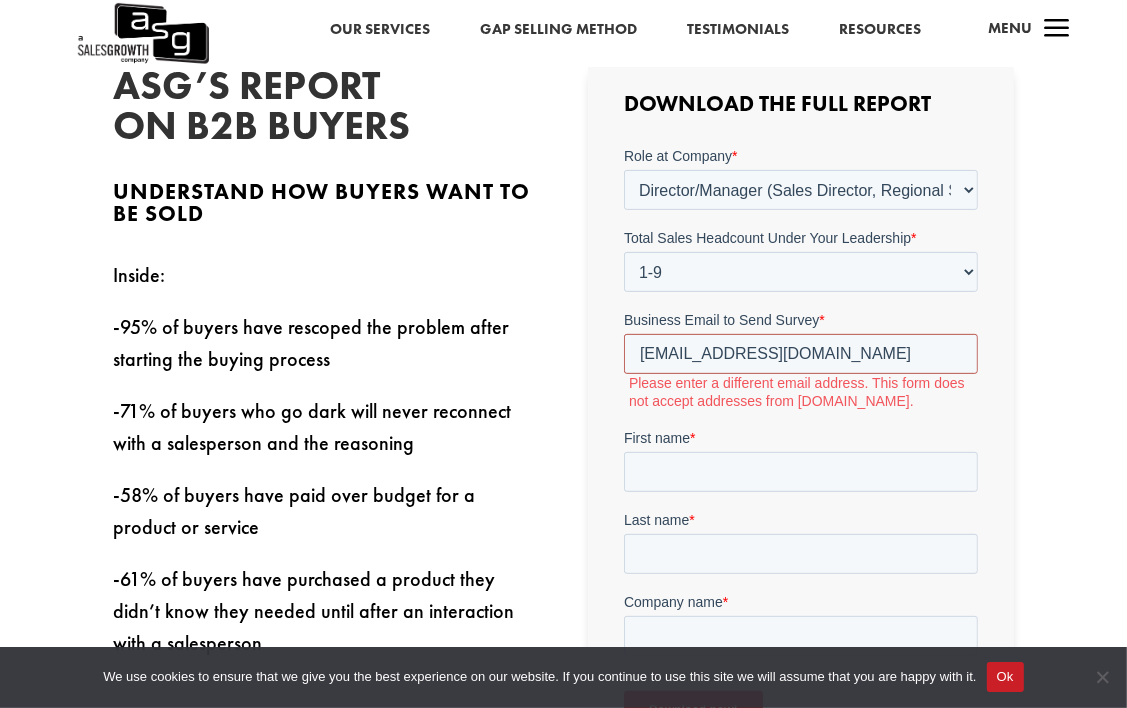scroll, scrollTop: 504, scrollLeft: 0, axis: vertical 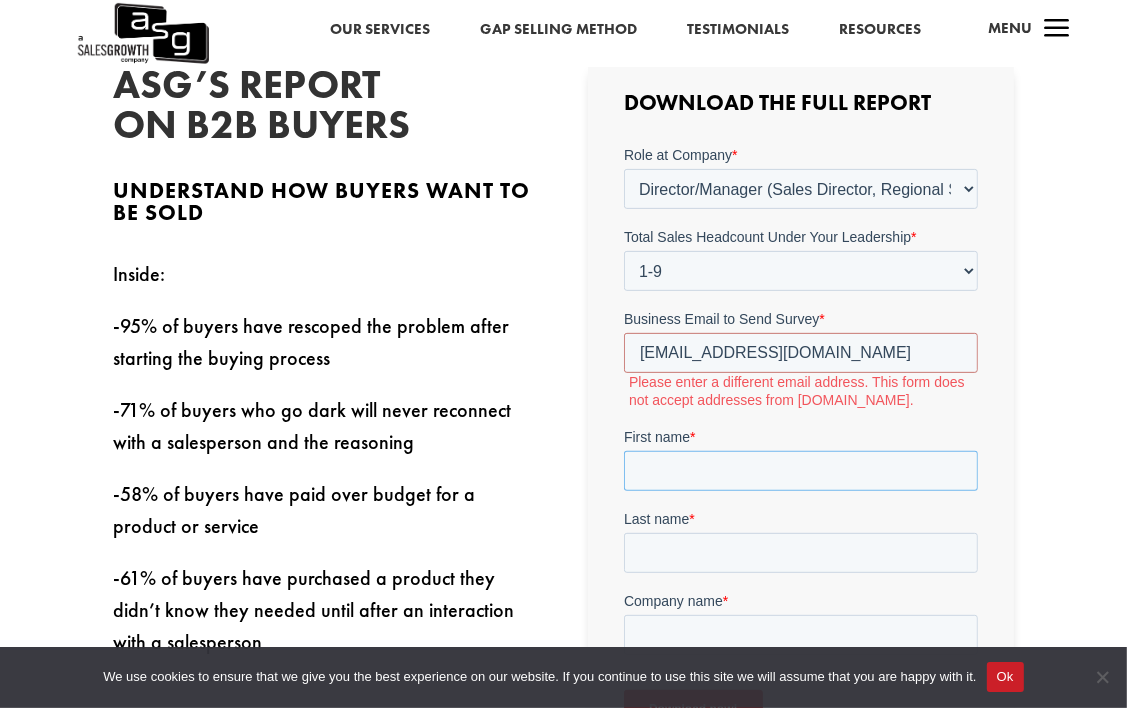 click on "First name *" at bounding box center (801, 470) 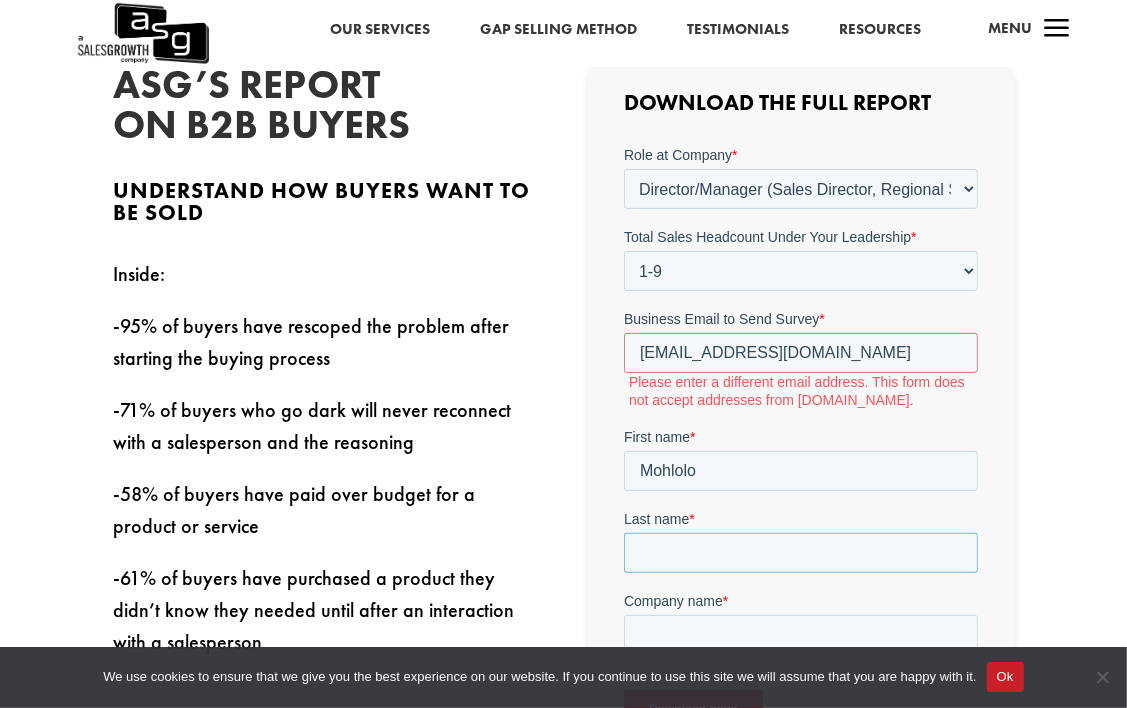 type on "Maebela" 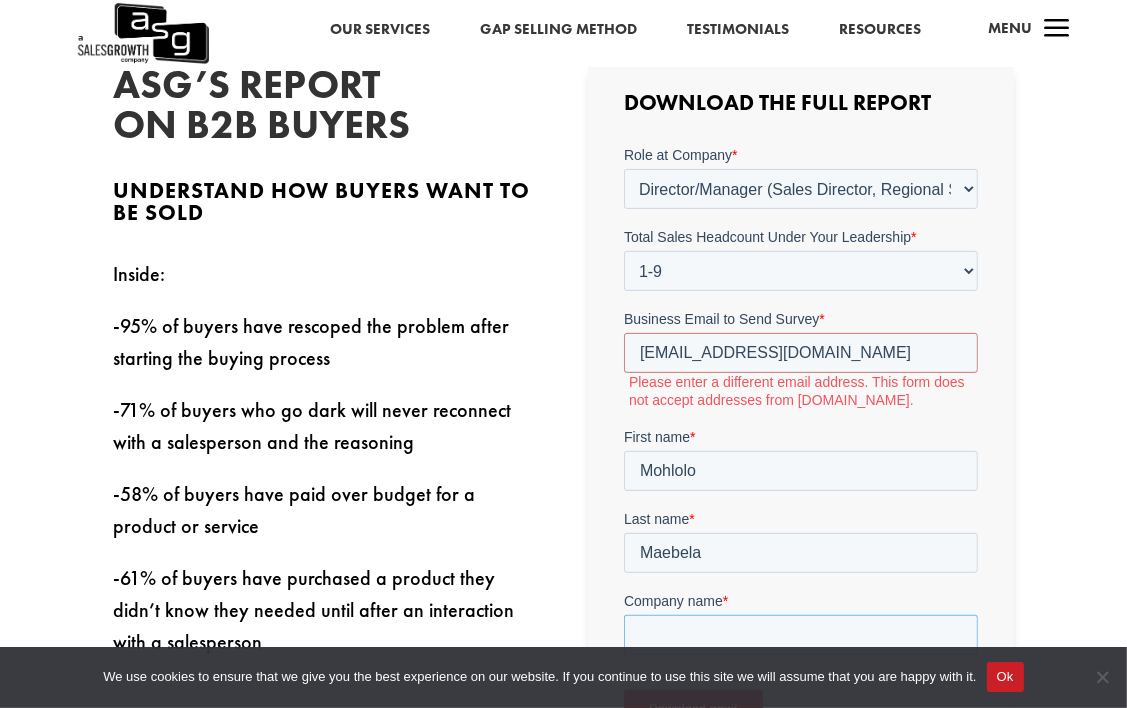 type on "Maebela Legacy Networks cc" 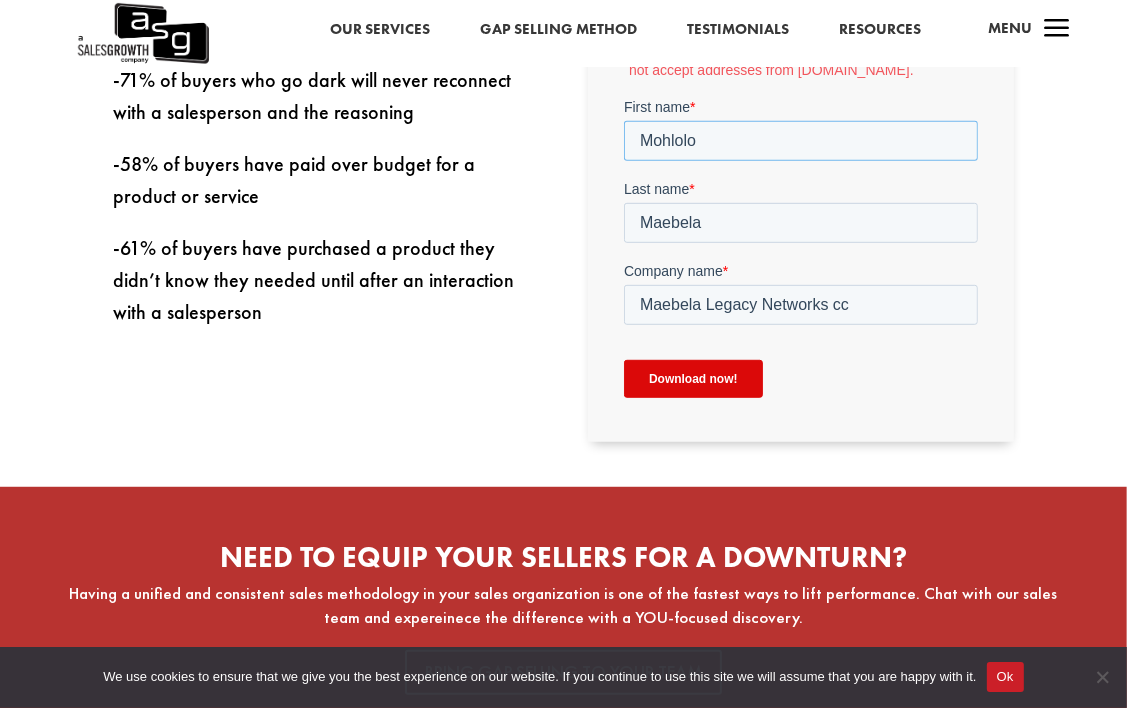 scroll, scrollTop: 836, scrollLeft: 0, axis: vertical 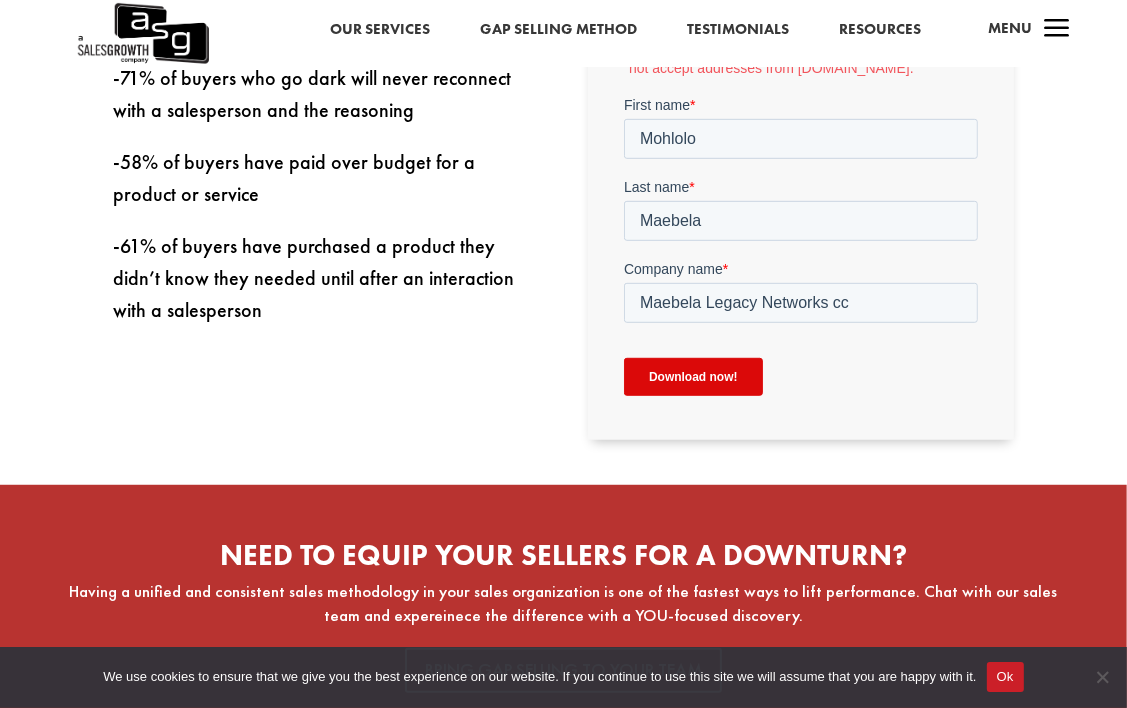 click on "Download now!" at bounding box center (693, 377) 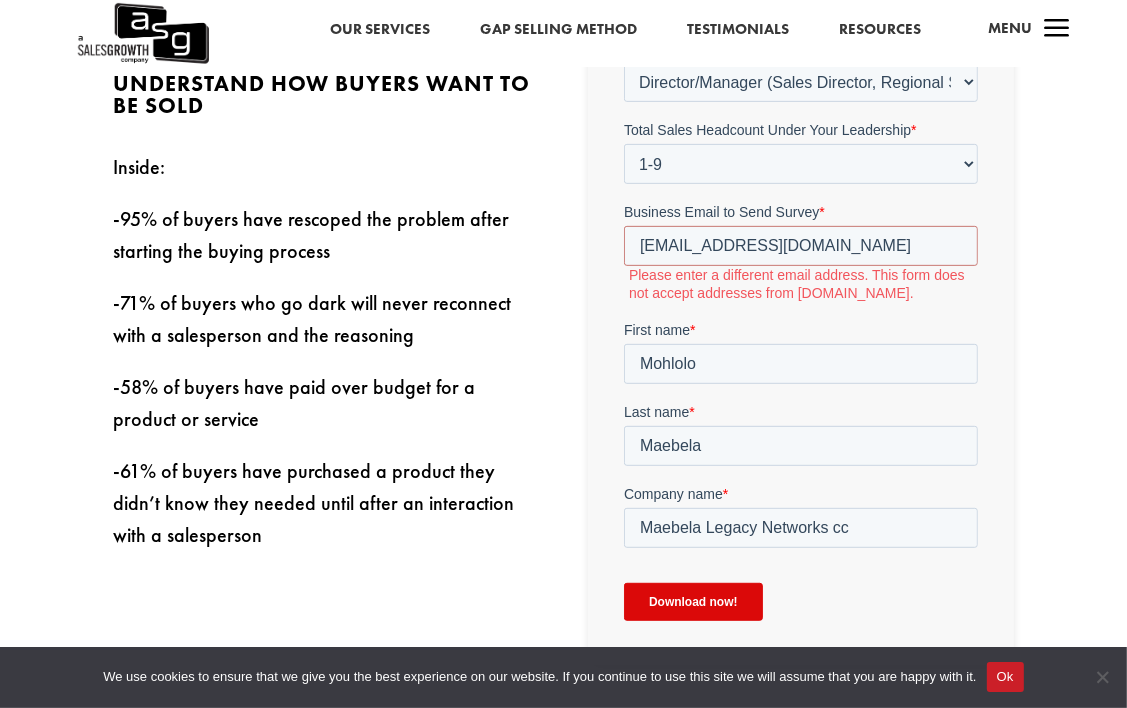 scroll, scrollTop: 604, scrollLeft: 0, axis: vertical 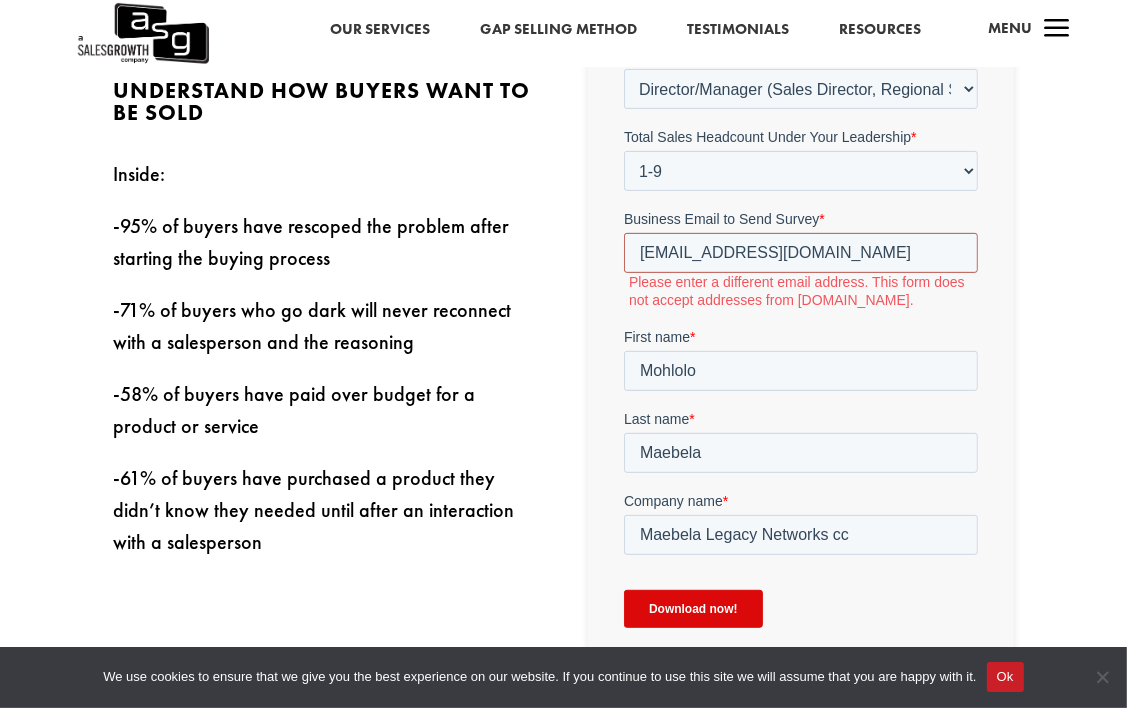 click on "[EMAIL_ADDRESS][DOMAIN_NAME]" at bounding box center (801, 252) 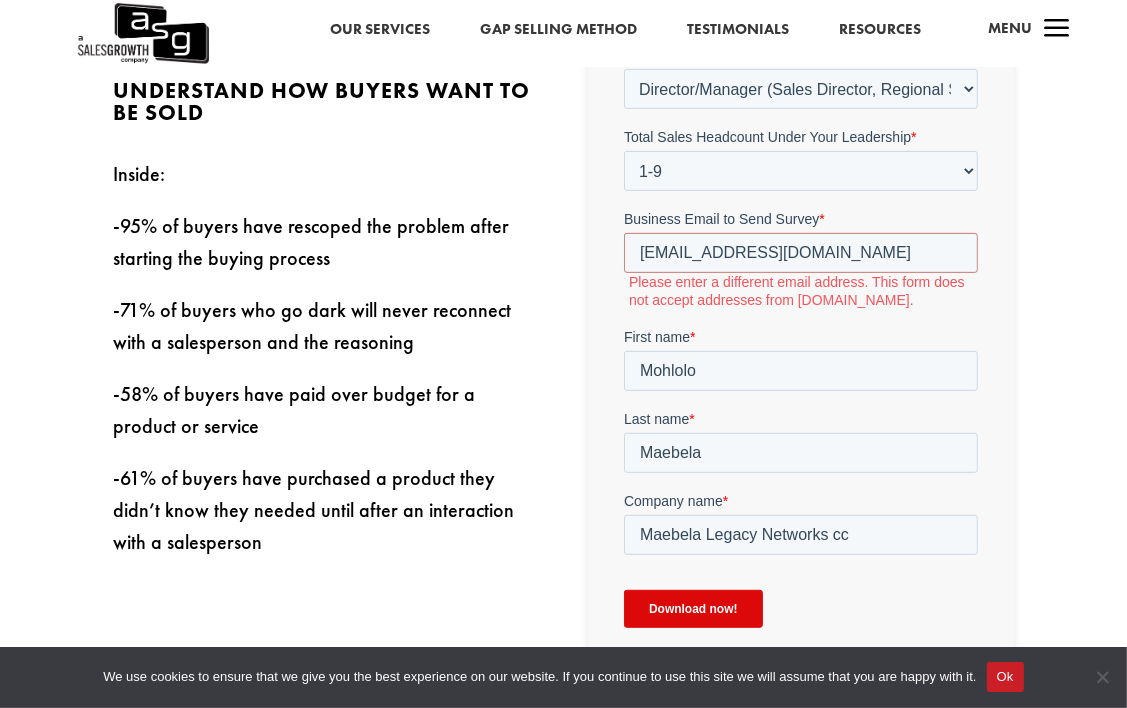 click on "ASG’s Report on B2B Buyers
Understand how buyers want to be sold
Inside:
-95% of buyers have rescoped the problem after starting the buying process
-71% of buyers who go dark will never reconnect with a salesperson and the reasoning
-58% of buyers have paid over budget for a product or service
-61% of buyers have purchased a product they didn’t know they needed until after an interaction with a salesperson
Download the Full Report
Need to EQUIP your sellers for a downturn?
Bring Gap Selling to Your Team" at bounding box center (563, 456) 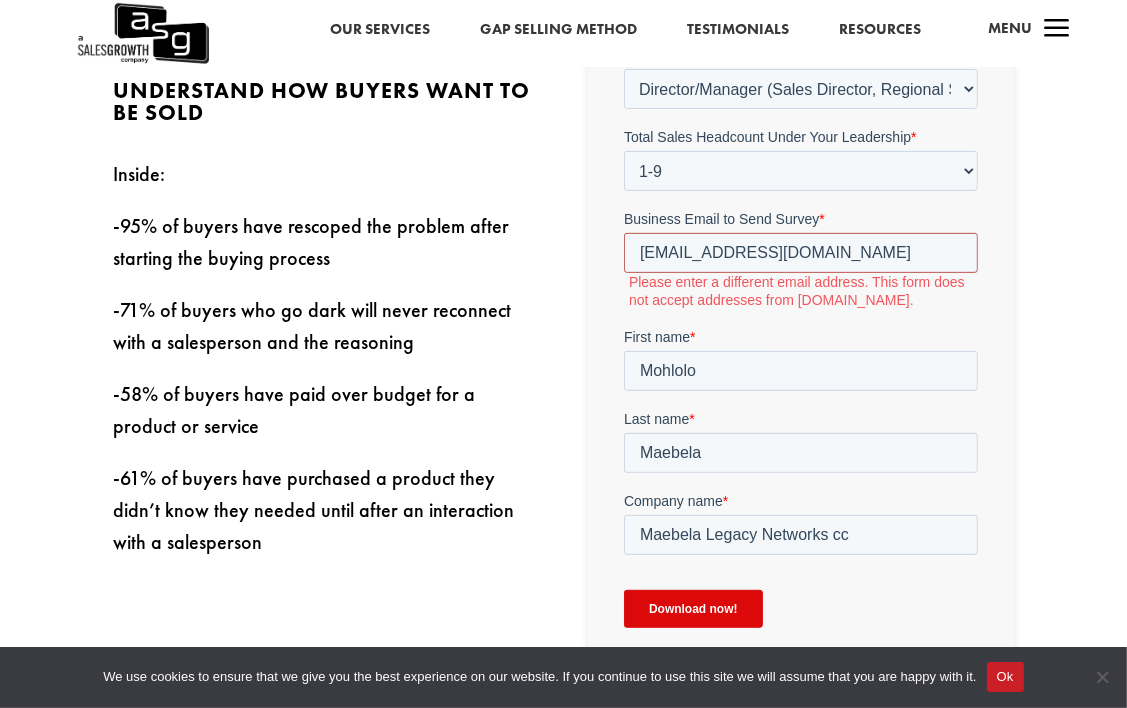 click on "[EMAIL_ADDRESS][DOMAIN_NAME]" at bounding box center (801, 252) 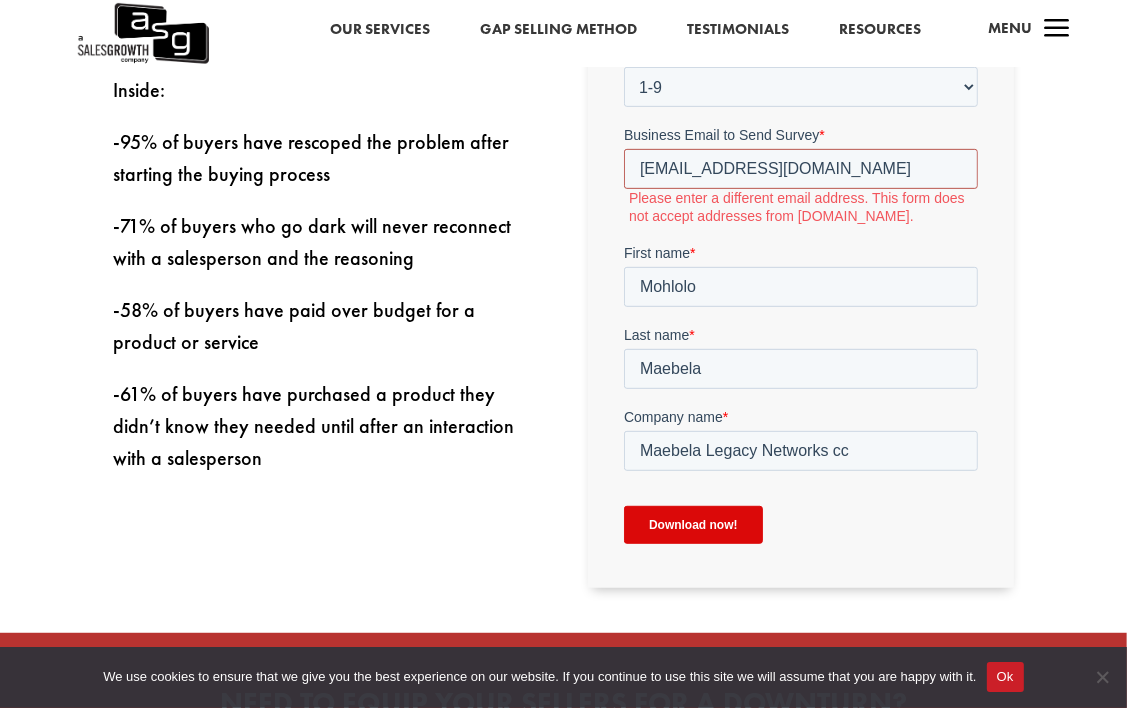 scroll, scrollTop: 754, scrollLeft: 0, axis: vertical 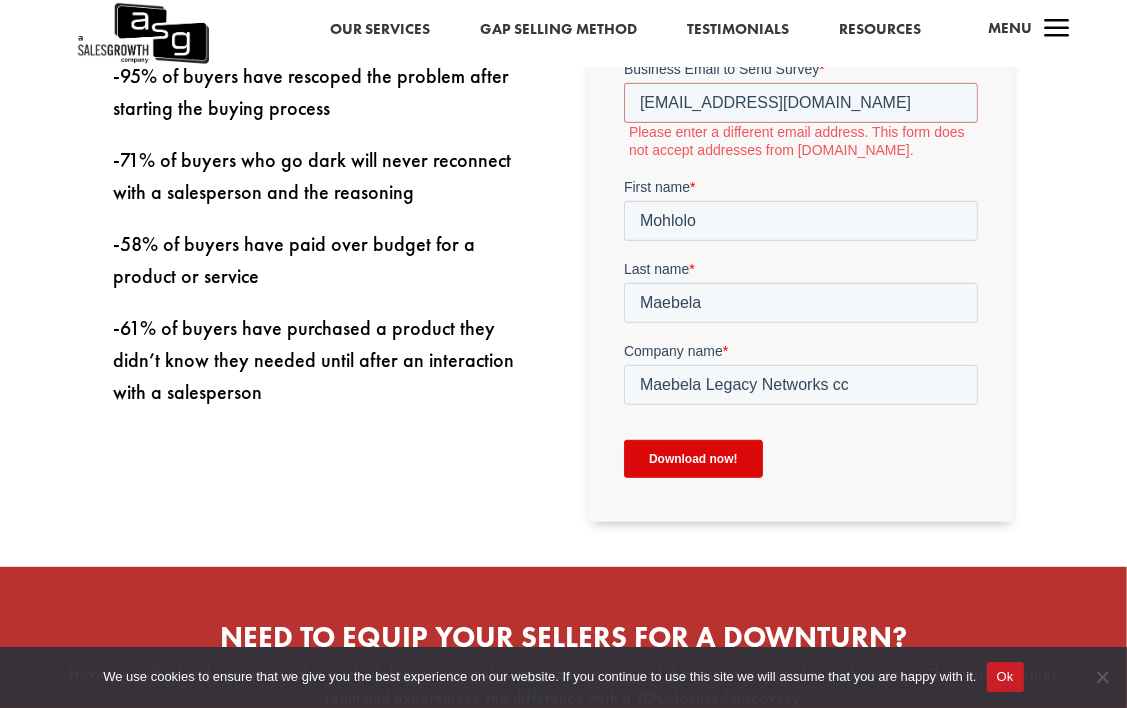click on "Download now!" at bounding box center [693, 459] 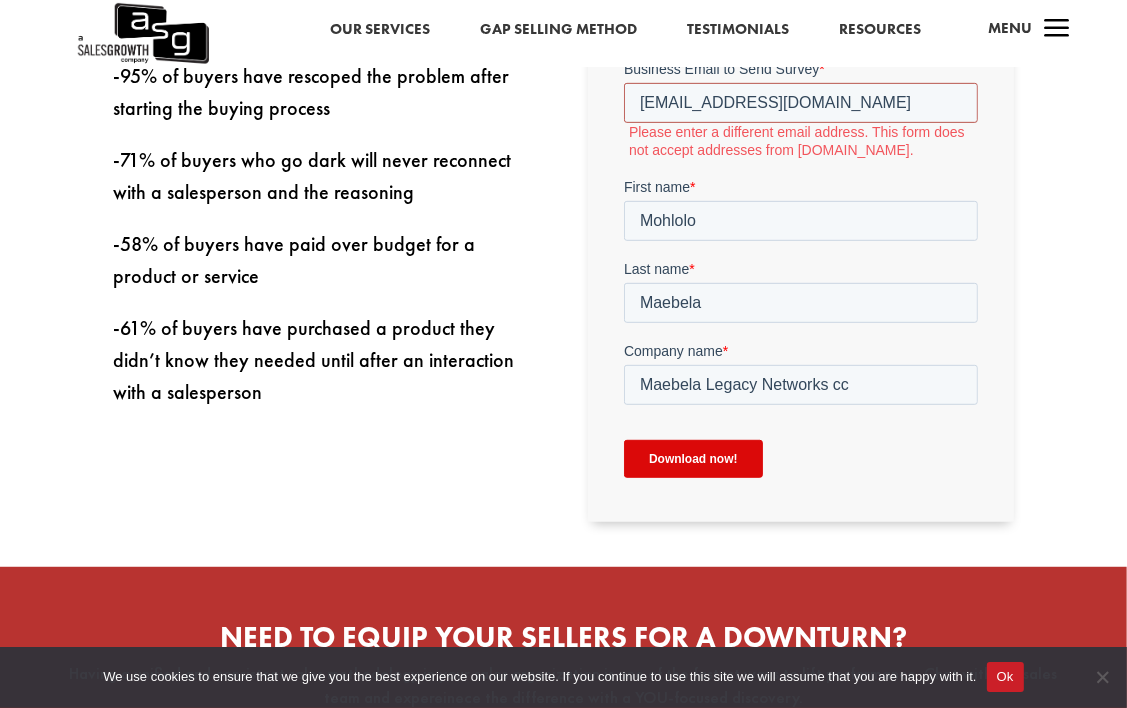 drag, startPoint x: 871, startPoint y: 99, endPoint x: 700, endPoint y: 91, distance: 171.18703 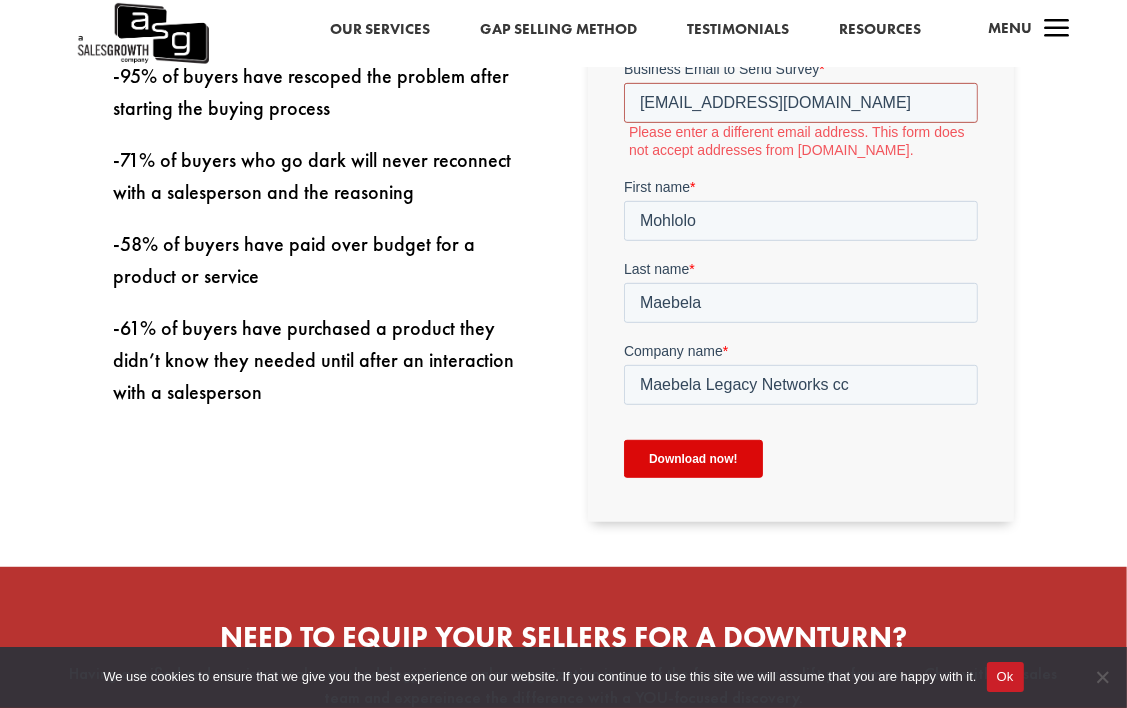 click on "[EMAIL_ADDRESS][DOMAIN_NAME]" at bounding box center (801, 103) 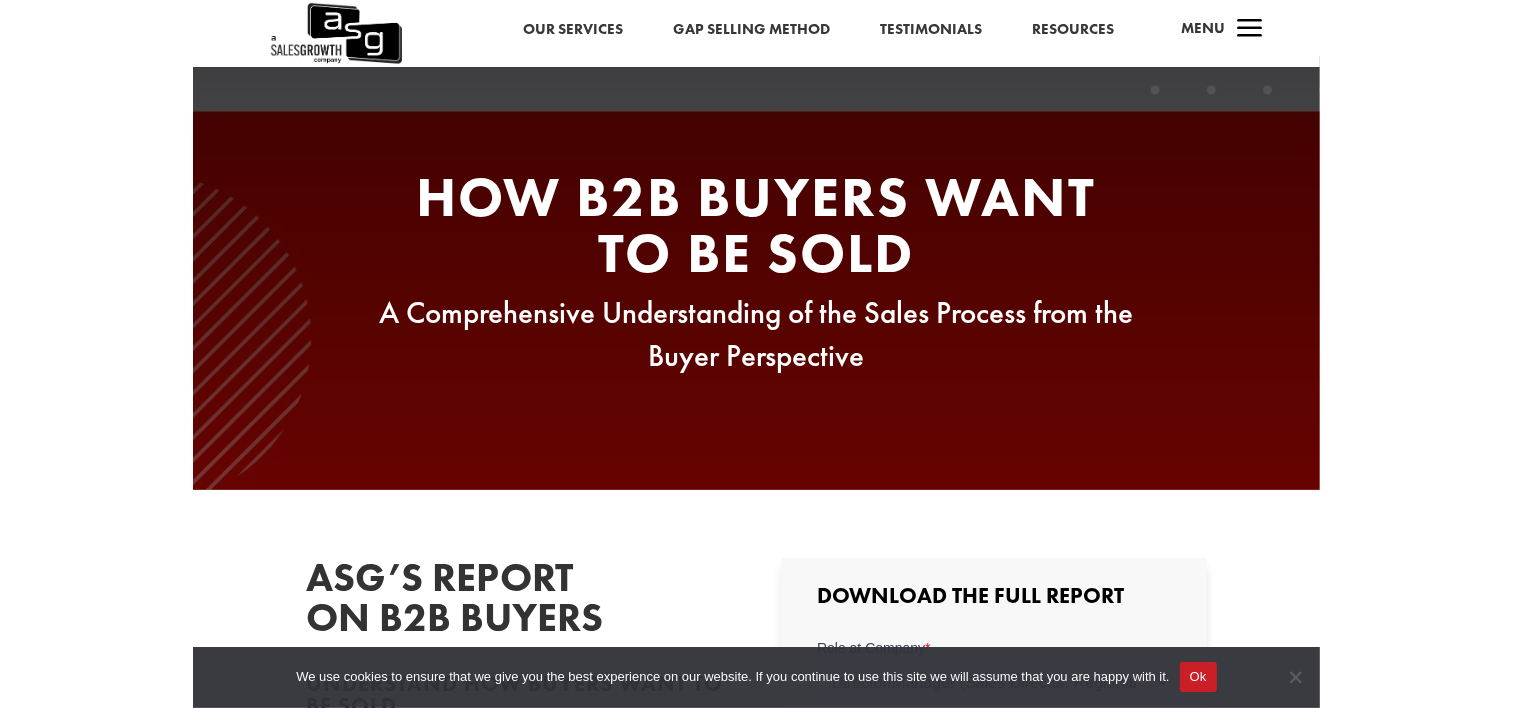 scroll, scrollTop: 10, scrollLeft: 0, axis: vertical 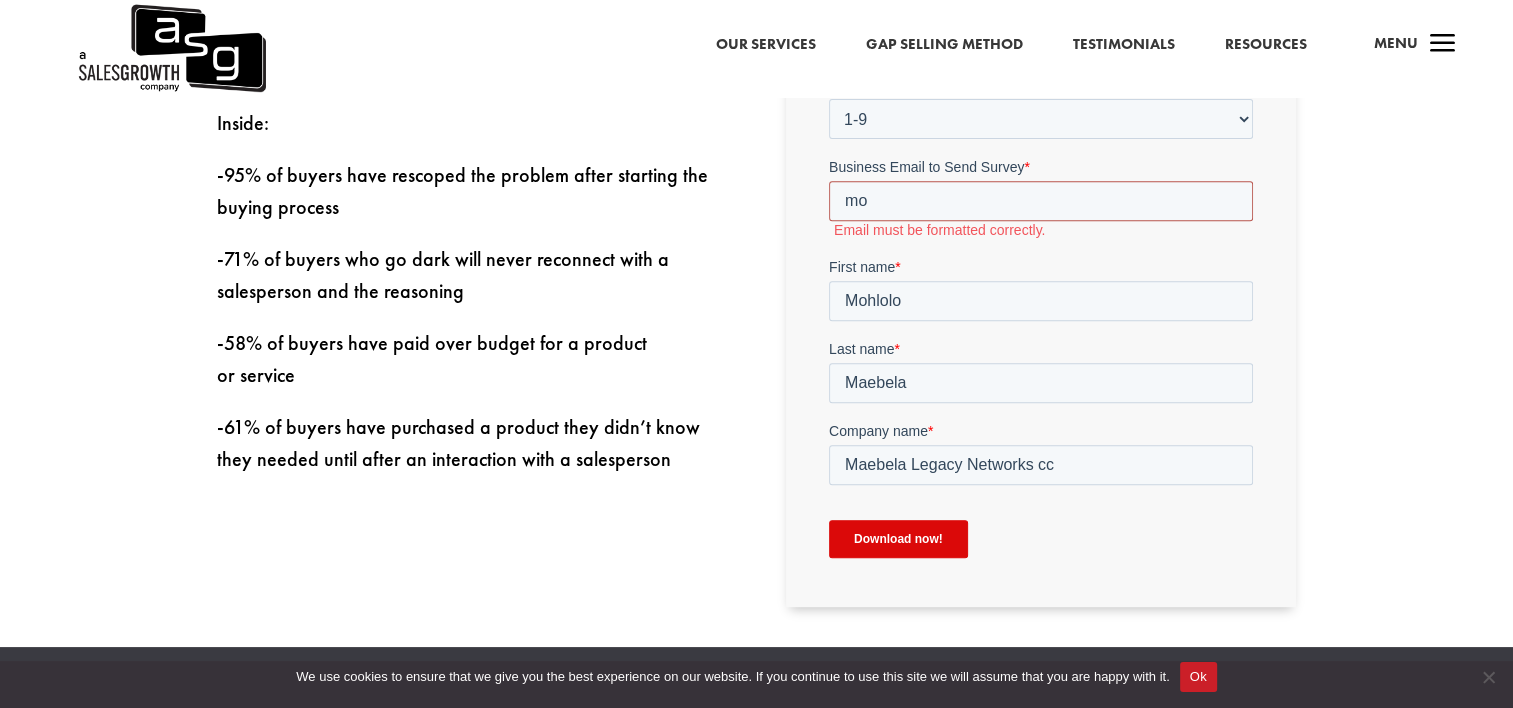 type on "m" 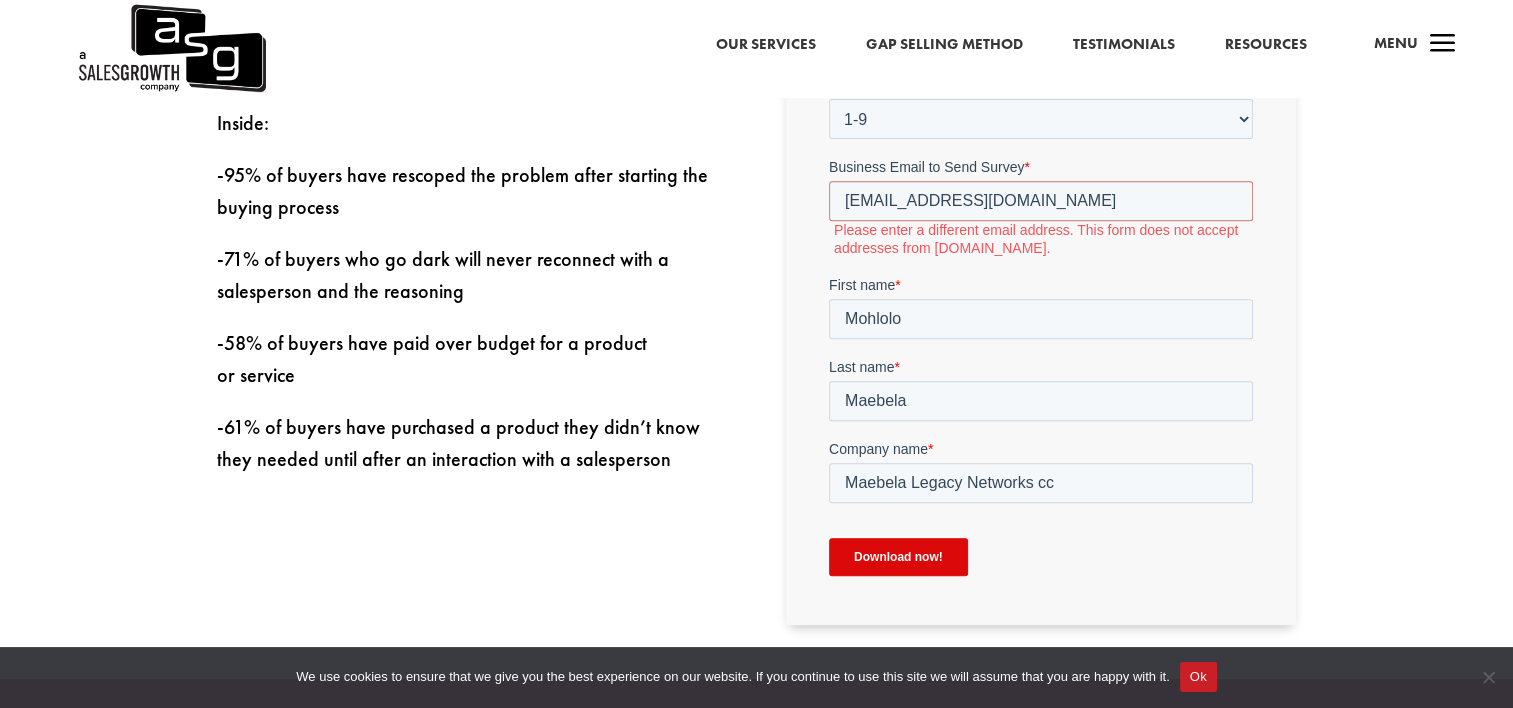 click on "First name *" at bounding box center (1041, 285) 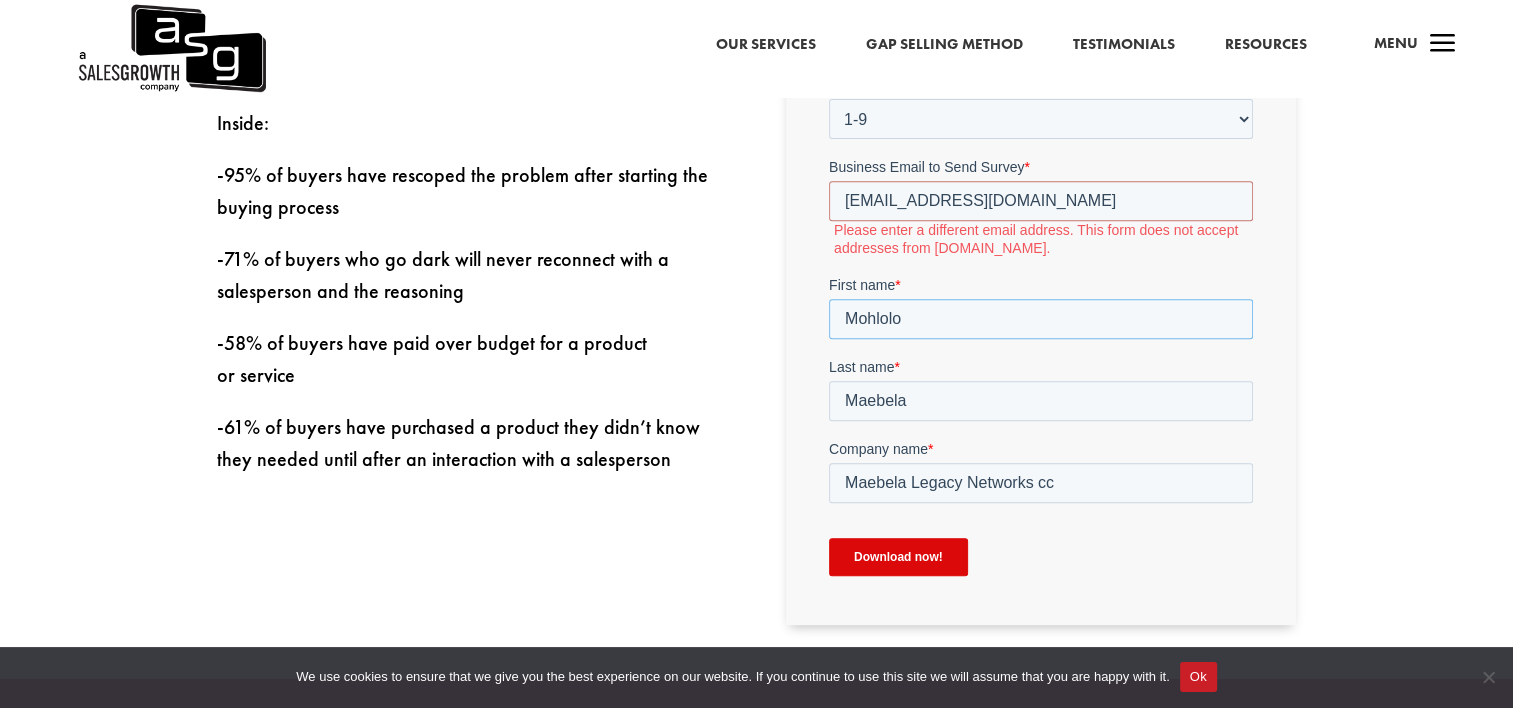 click on "Mohlolo" at bounding box center [1041, 319] 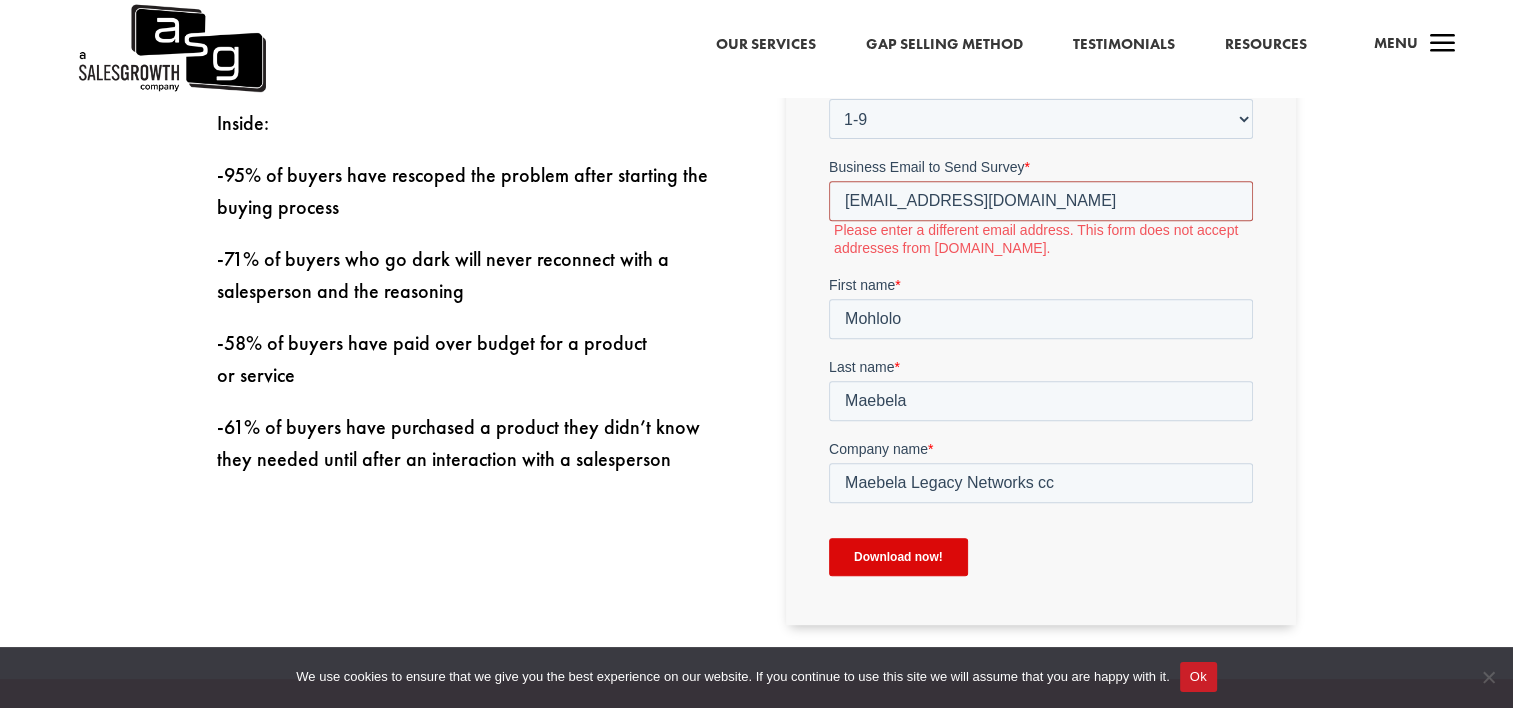 click on "[EMAIL_ADDRESS][DOMAIN_NAME]" at bounding box center (1041, 201) 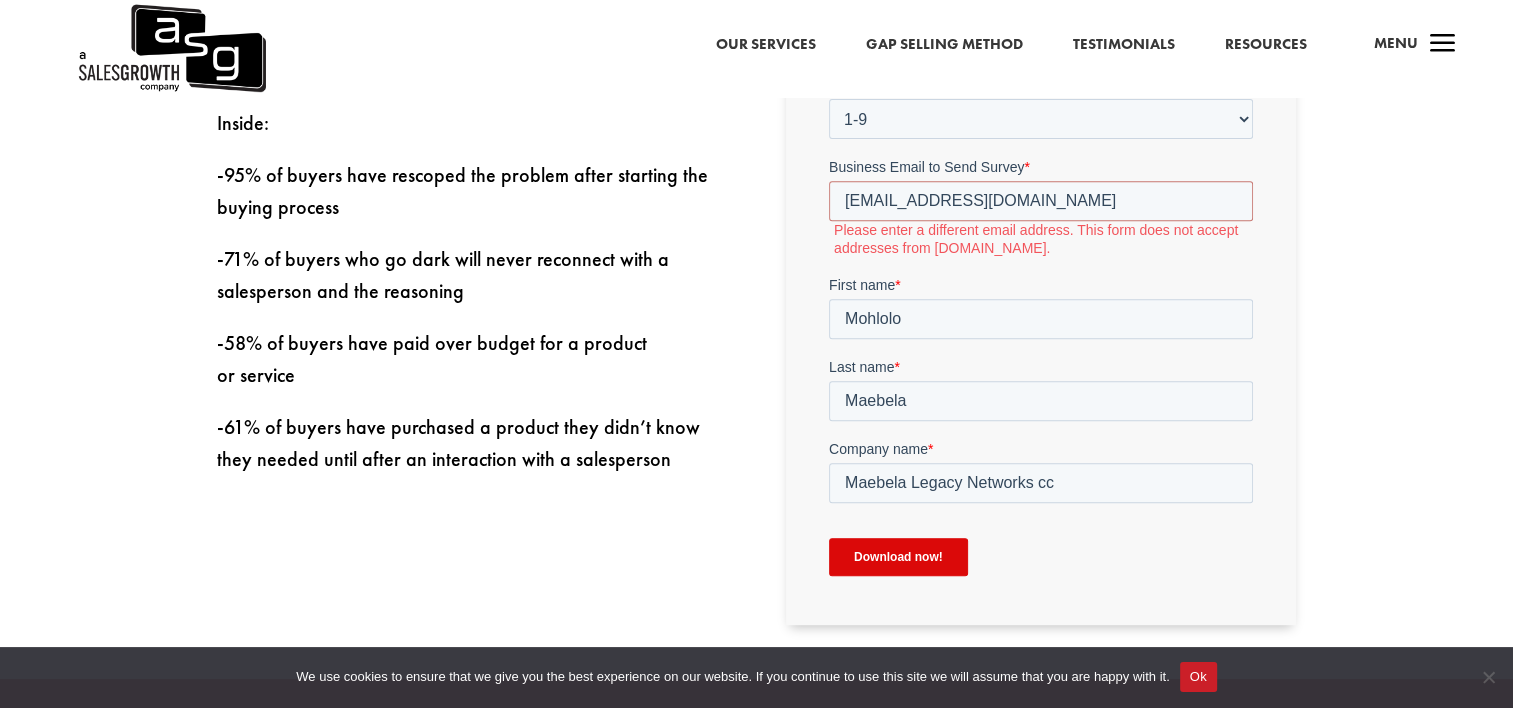 click on "Download now!" at bounding box center [898, 557] 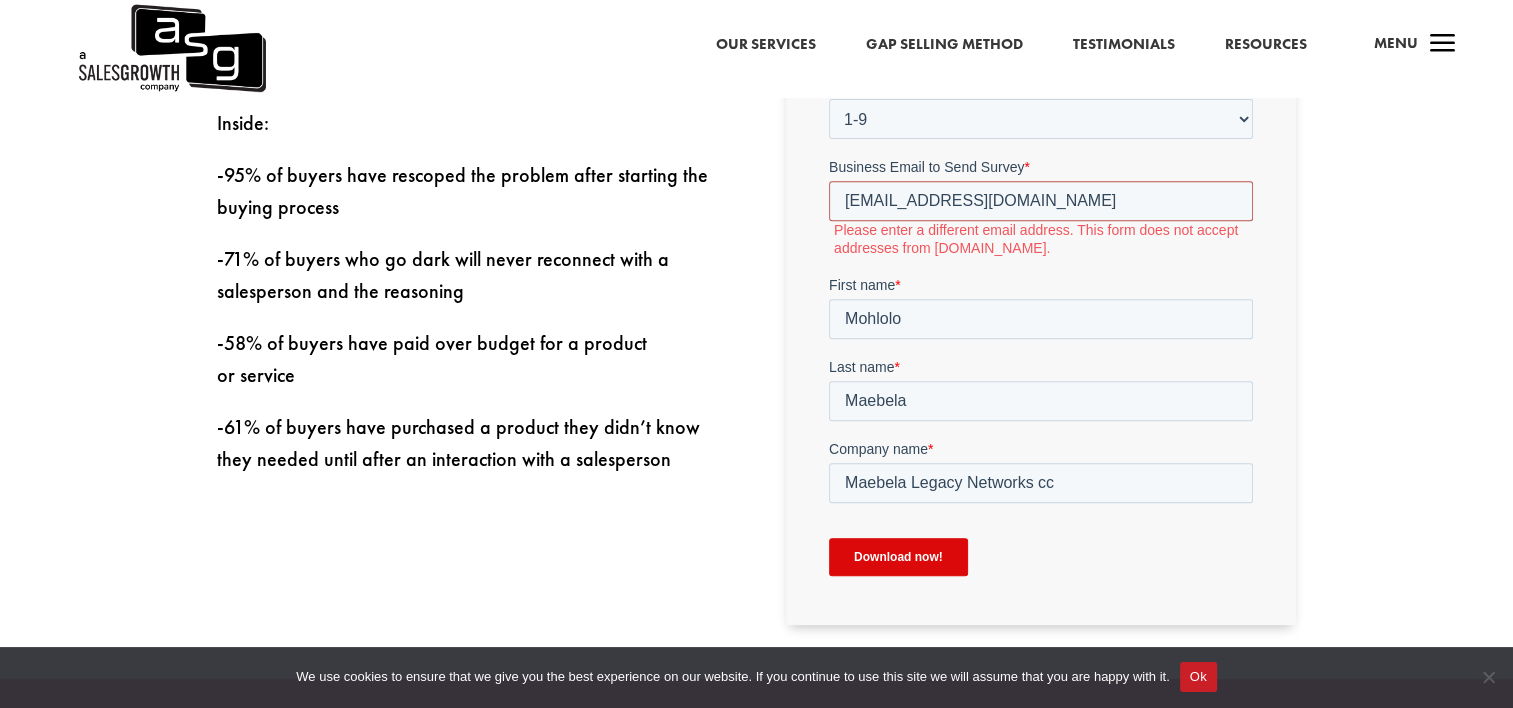 click on "[EMAIL_ADDRESS][DOMAIN_NAME]" at bounding box center [1041, 201] 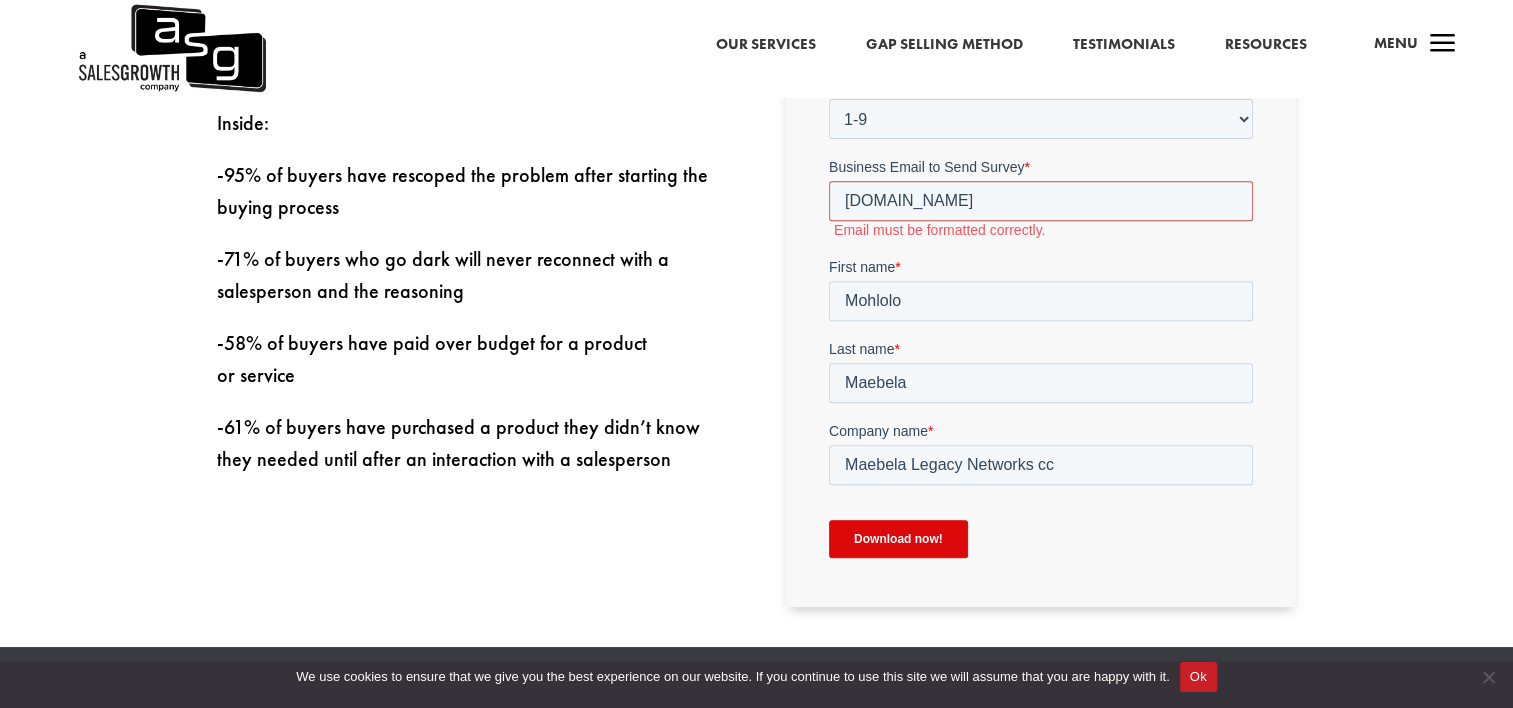 click on "Download now!" at bounding box center [898, 539] 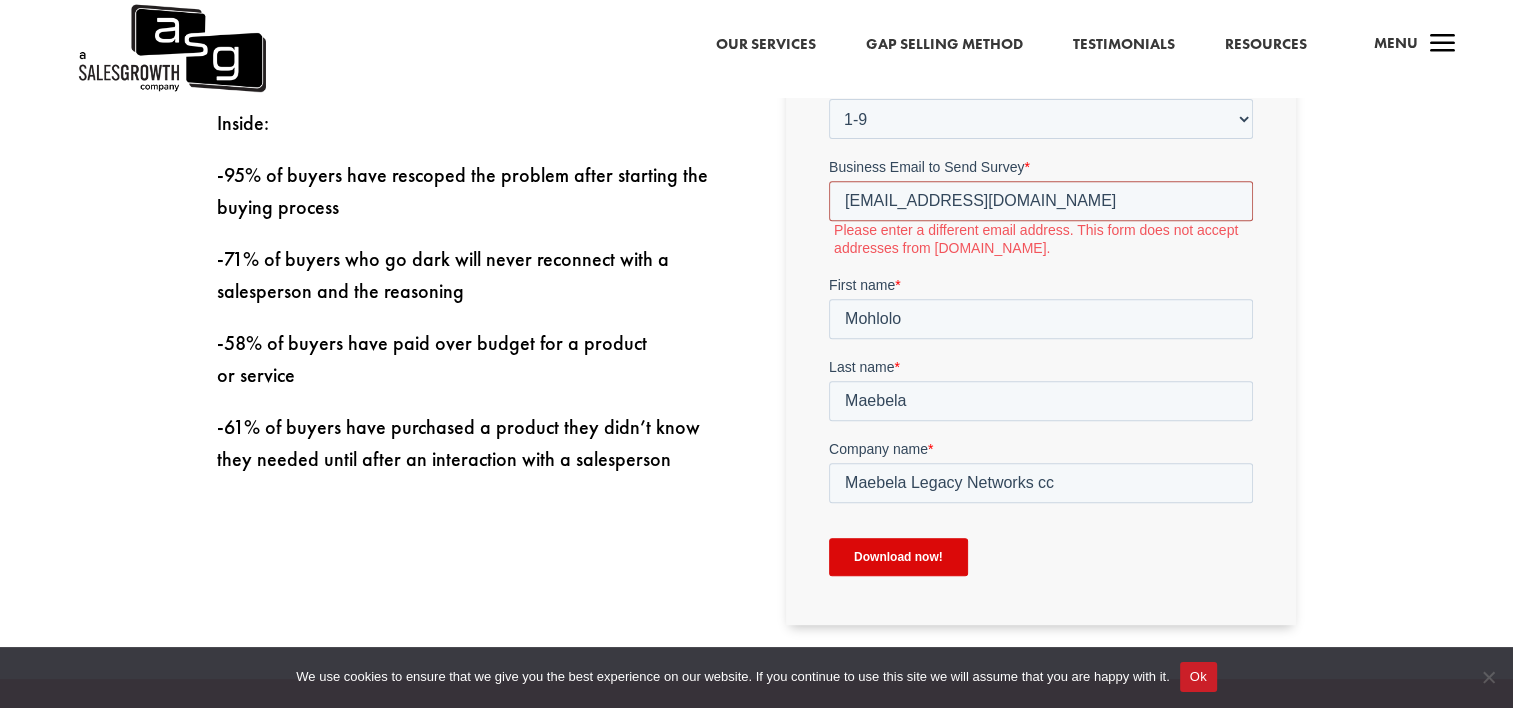 click on "[EMAIL_ADDRESS][DOMAIN_NAME]" at bounding box center [1041, 201] 